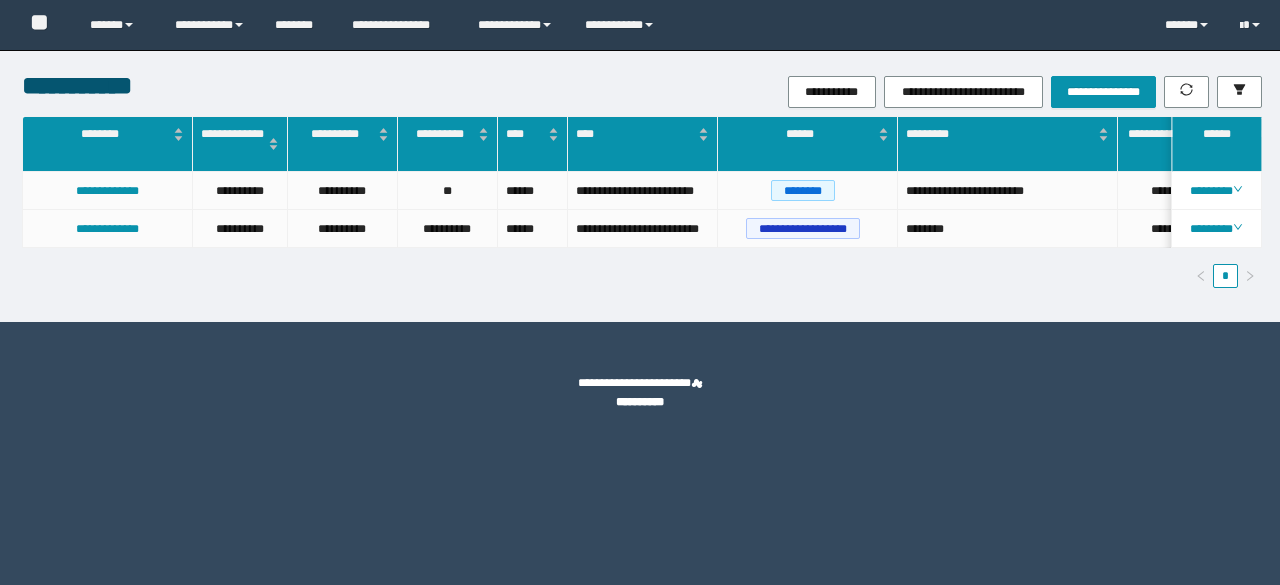 scroll, scrollTop: 0, scrollLeft: 0, axis: both 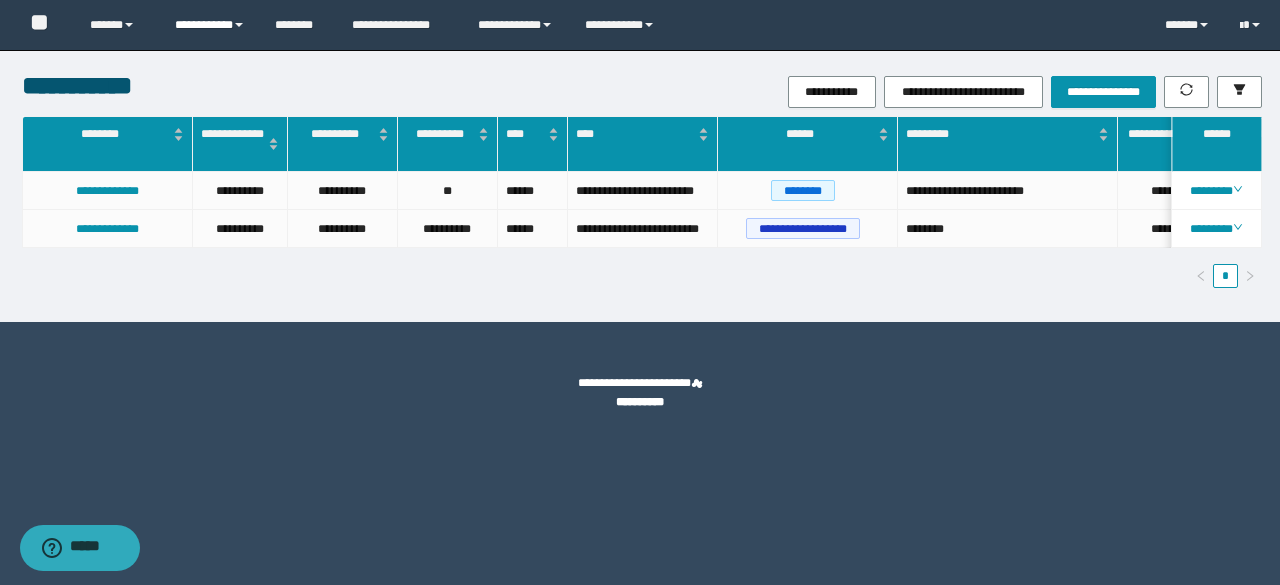 click on "**********" at bounding box center [210, 25] 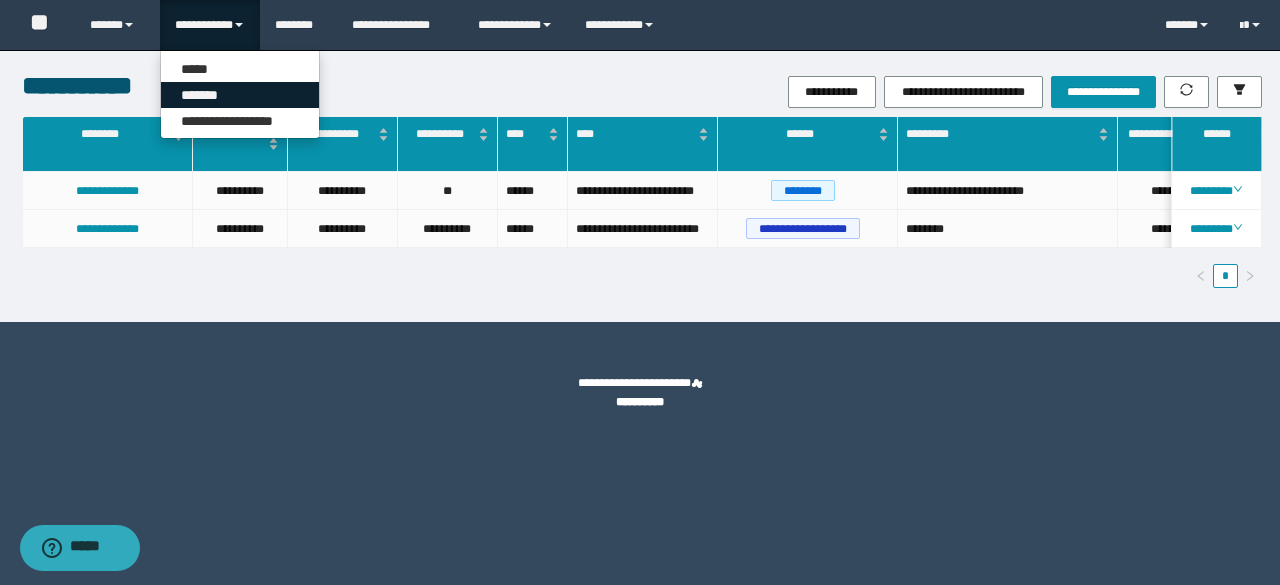 click on "*******" at bounding box center (240, 95) 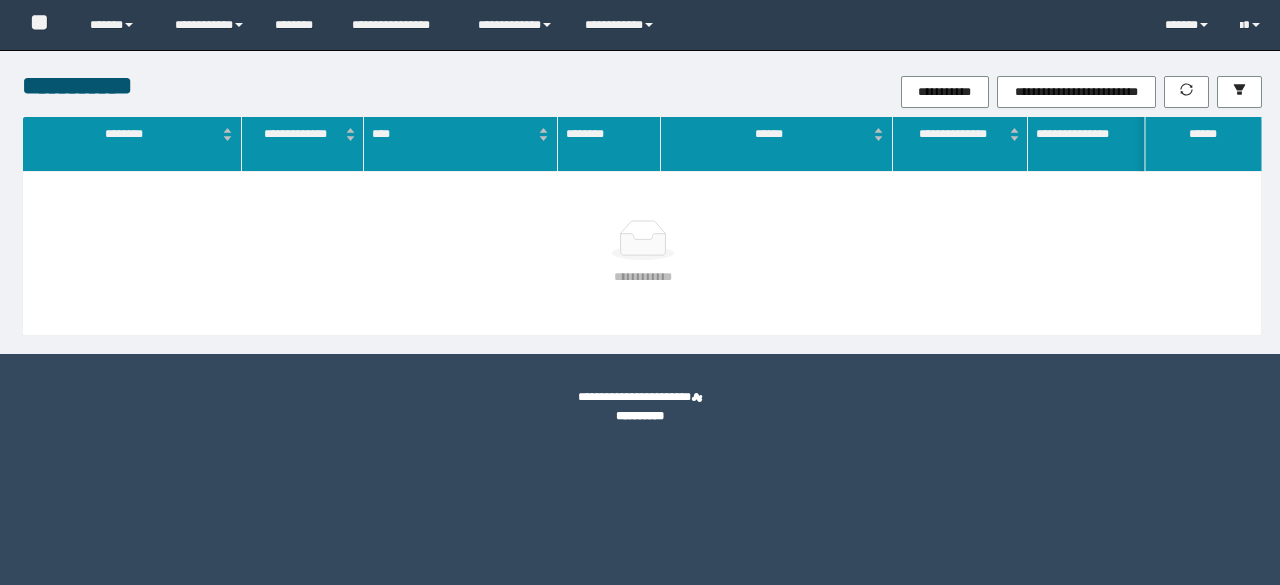 scroll, scrollTop: 0, scrollLeft: 0, axis: both 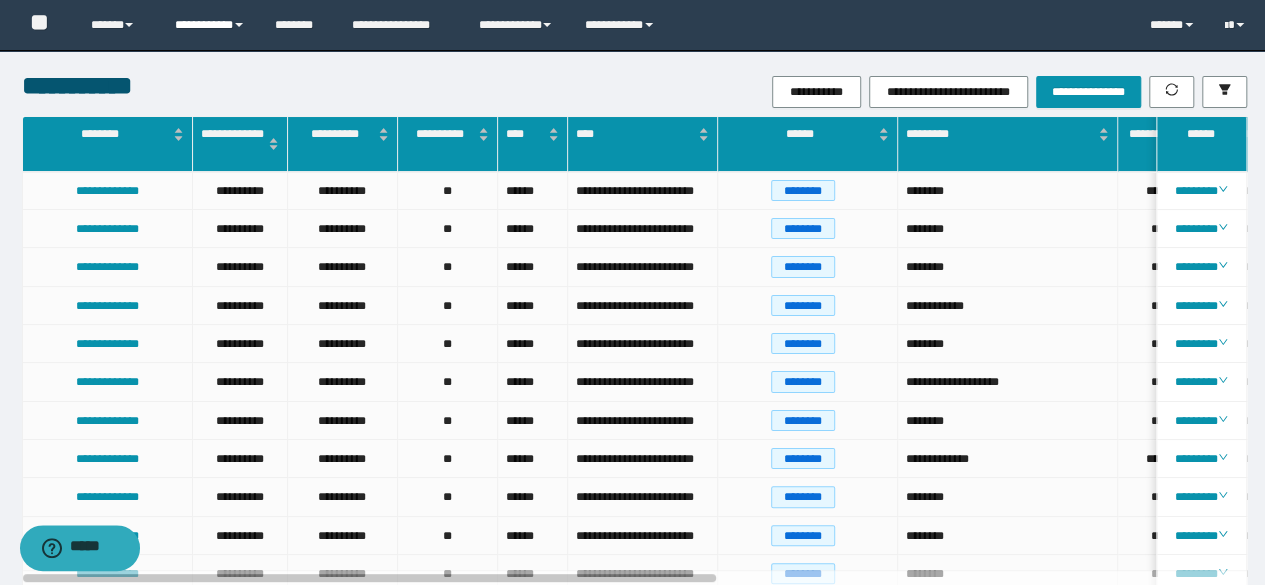 click on "**********" at bounding box center [210, 25] 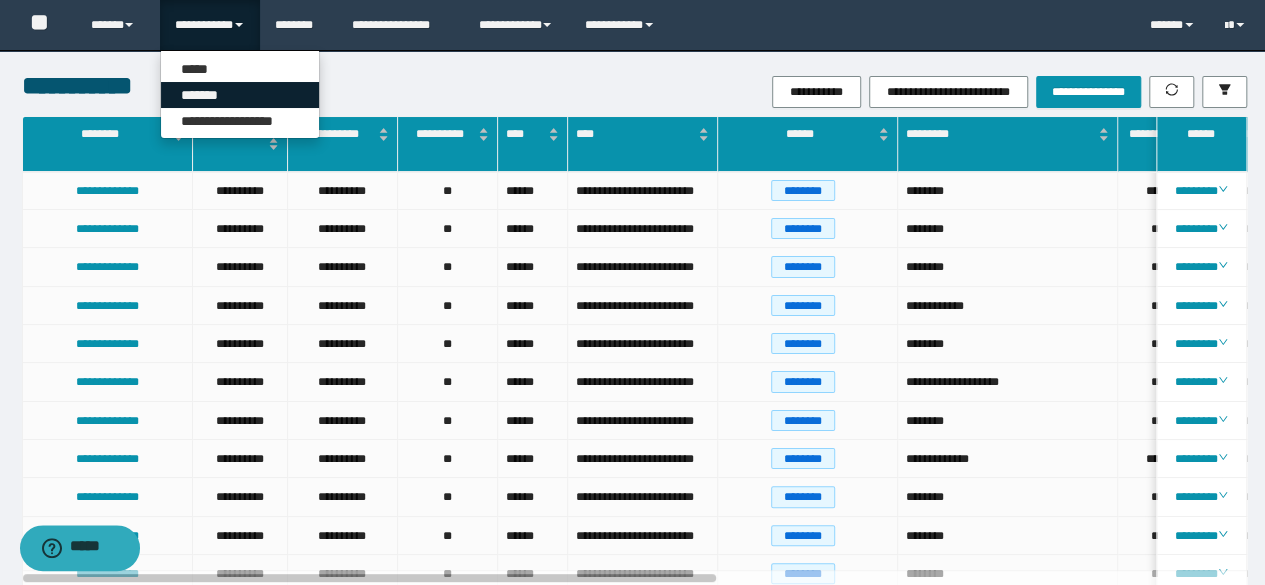 click on "*******" at bounding box center [240, 95] 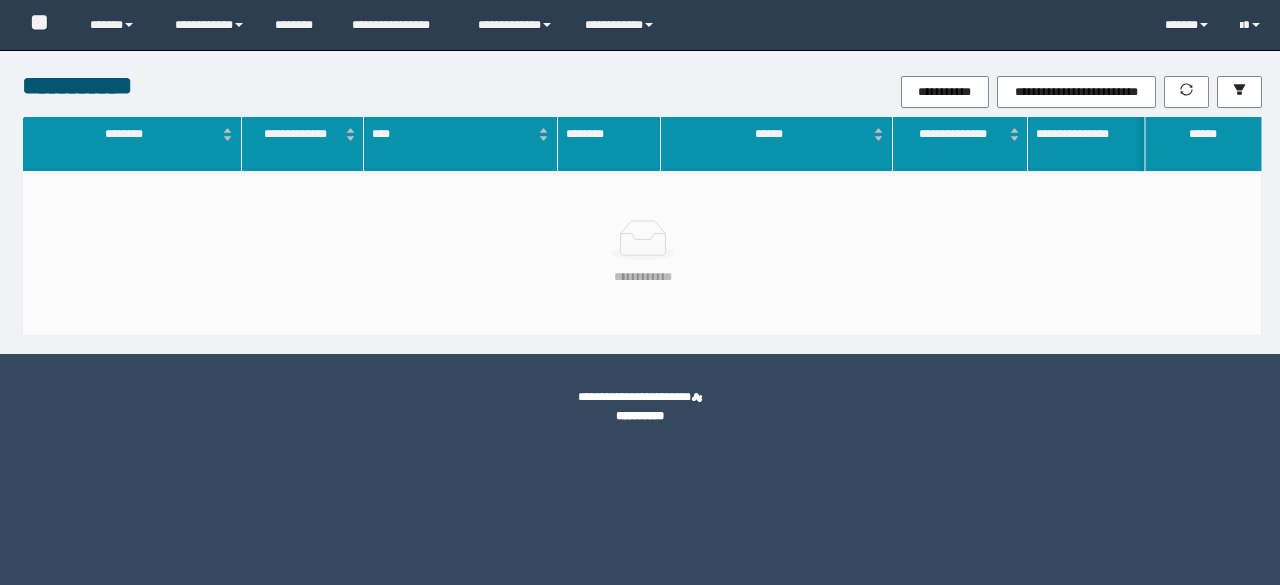scroll, scrollTop: 0, scrollLeft: 0, axis: both 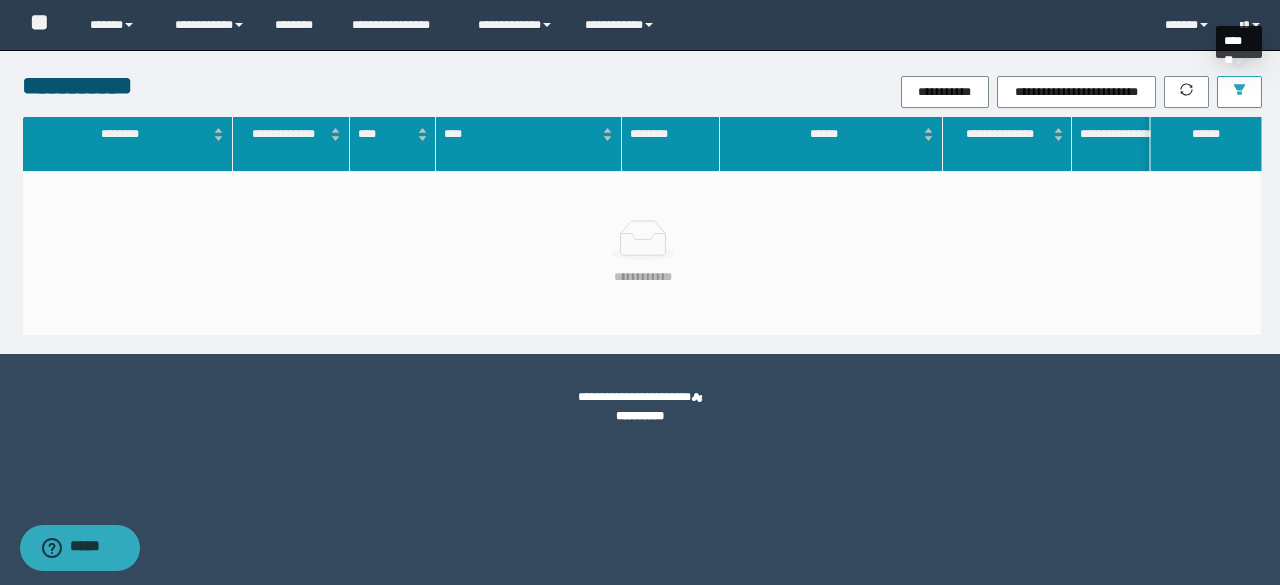 click at bounding box center (1239, 92) 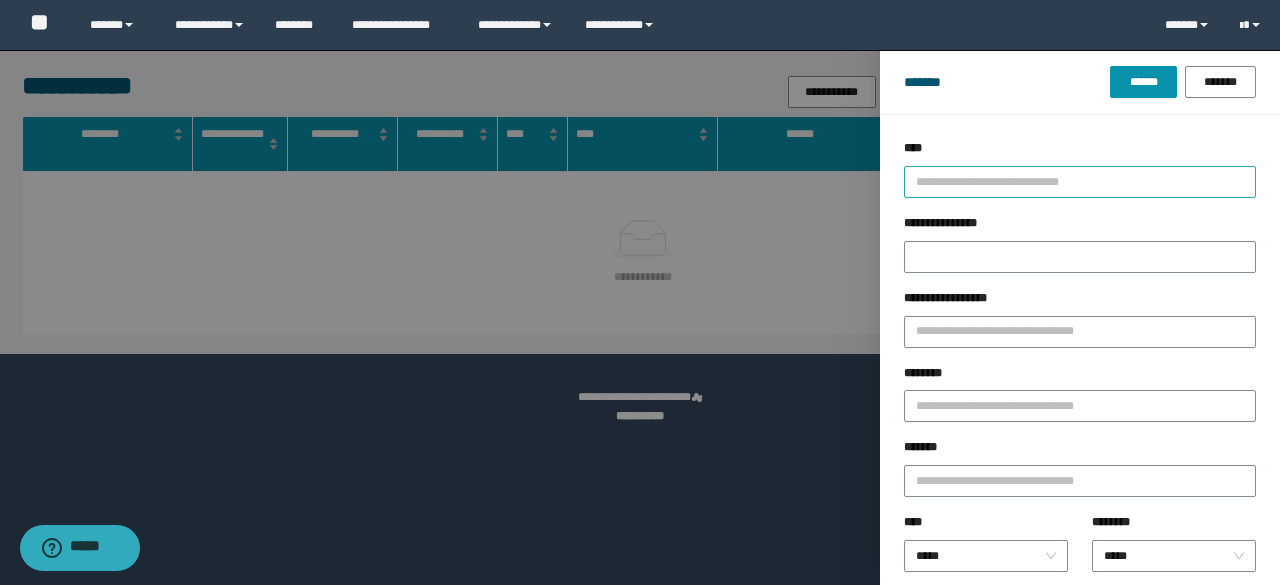 click on "**********" at bounding box center [1080, 182] 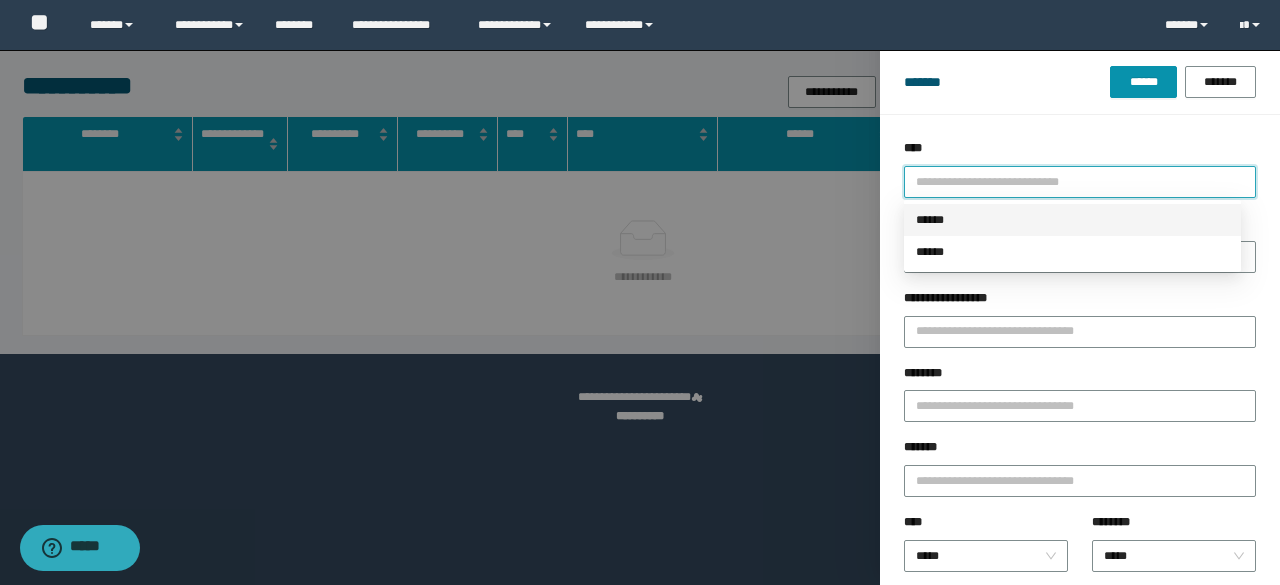 click on "******" at bounding box center (1072, 220) 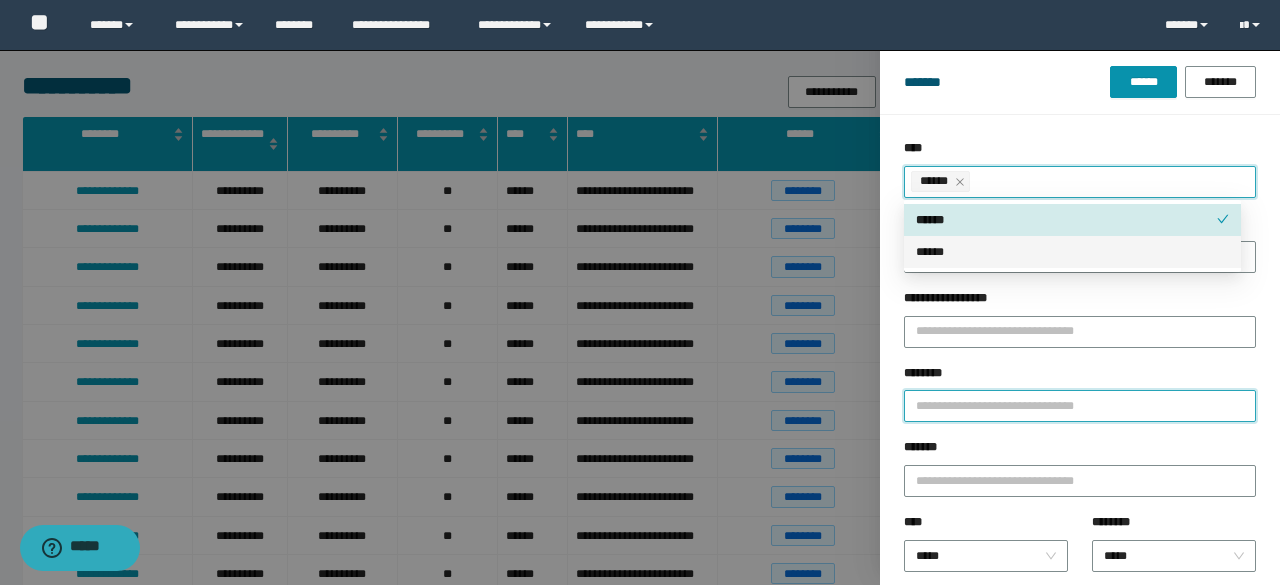 click on "********" at bounding box center (1080, 406) 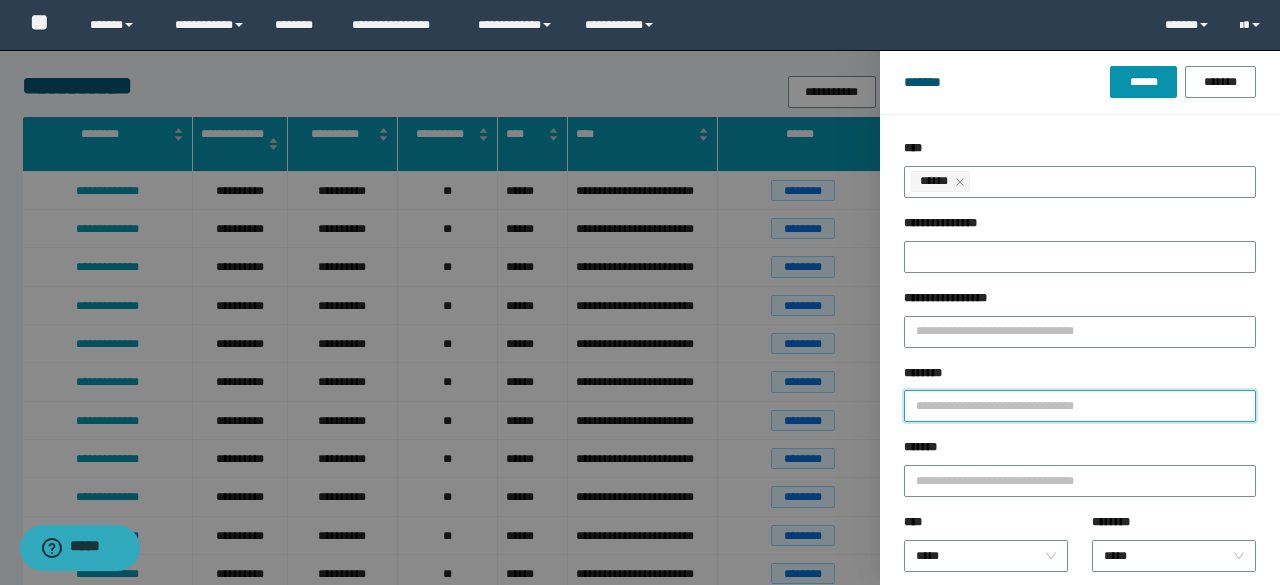 paste on "*******" 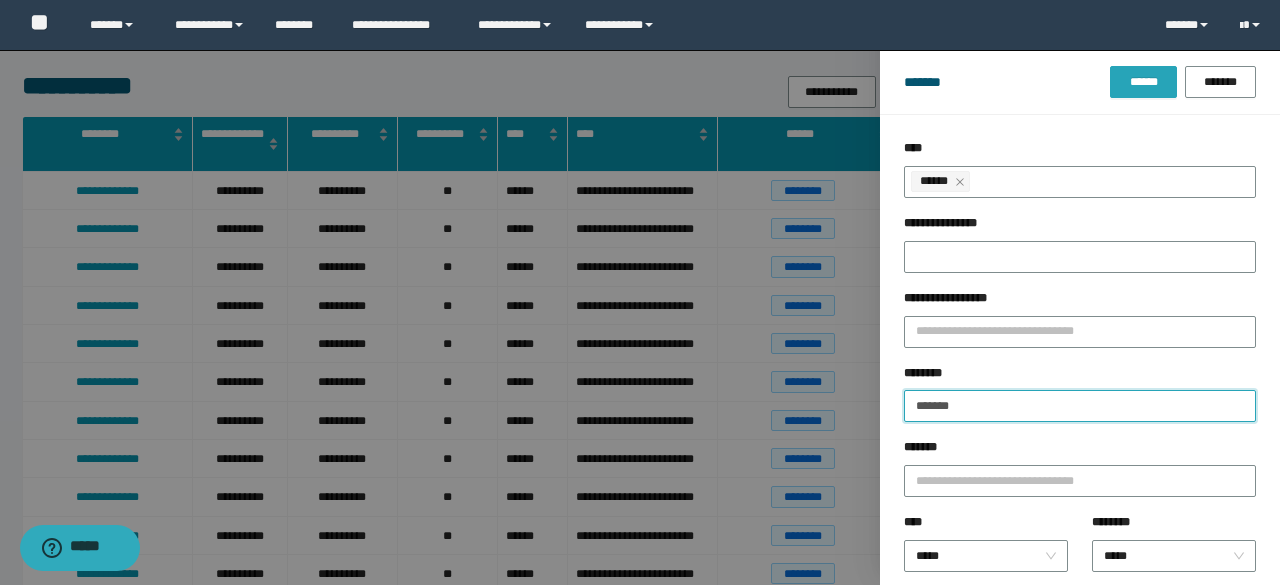 type on "*******" 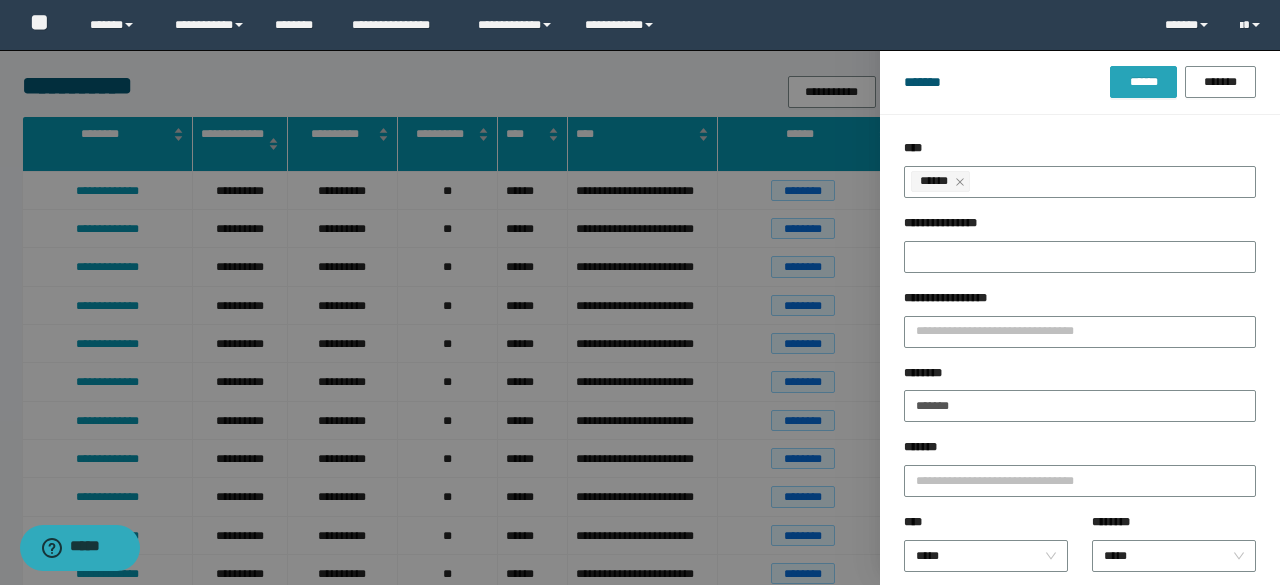 click on "******" at bounding box center (1143, 82) 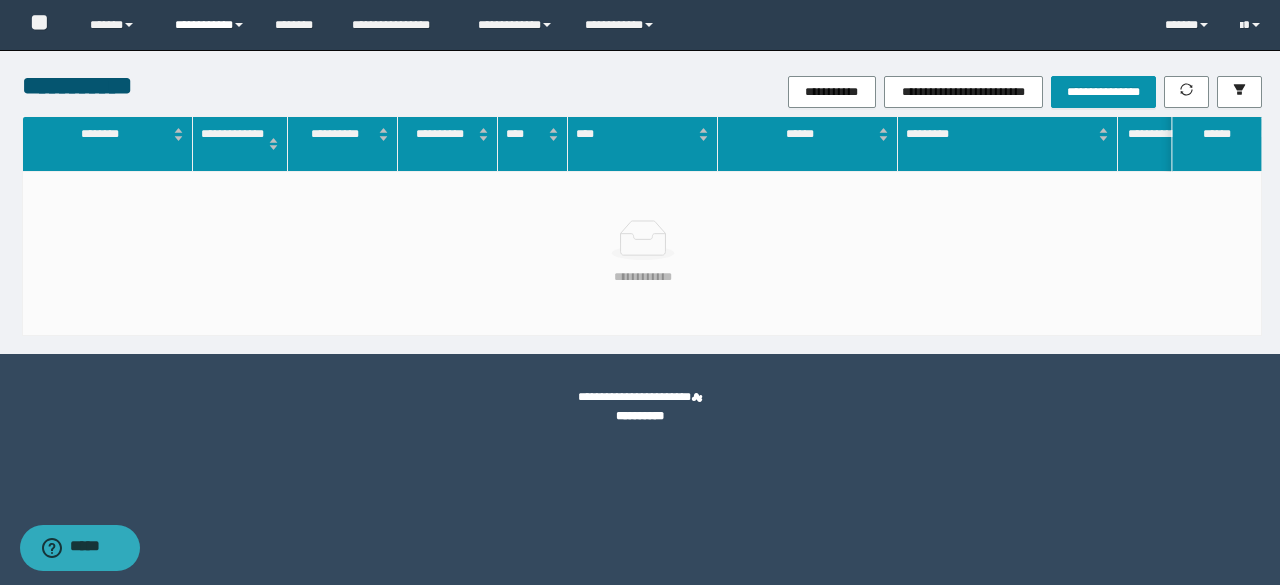 click on "**********" at bounding box center [210, 25] 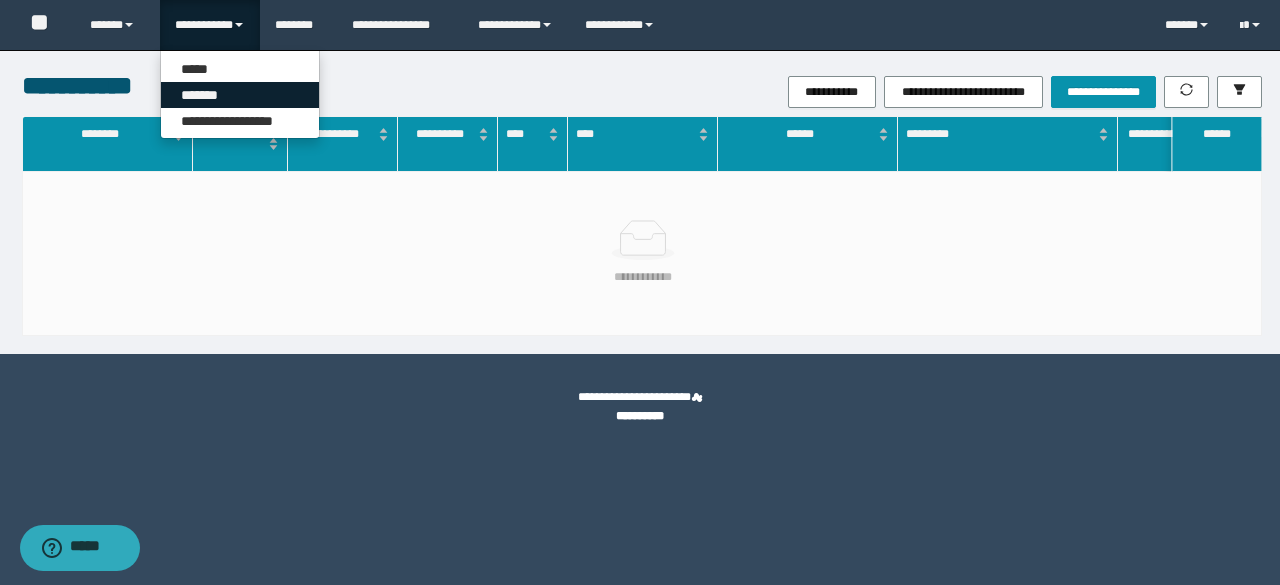 click on "*******" at bounding box center [240, 95] 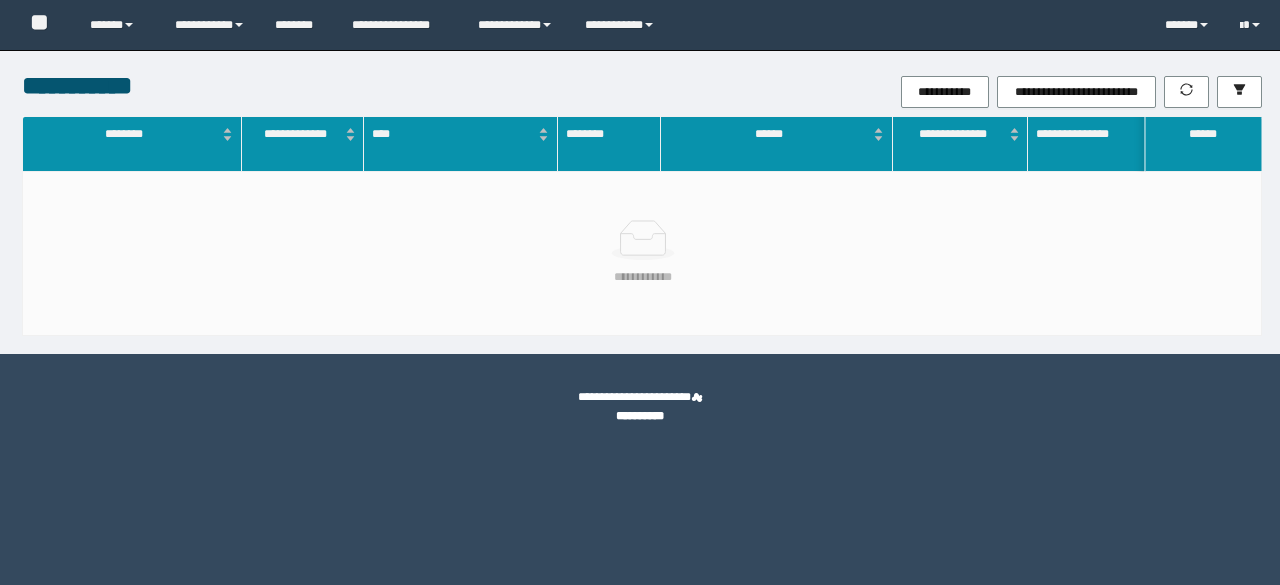 scroll, scrollTop: 0, scrollLeft: 0, axis: both 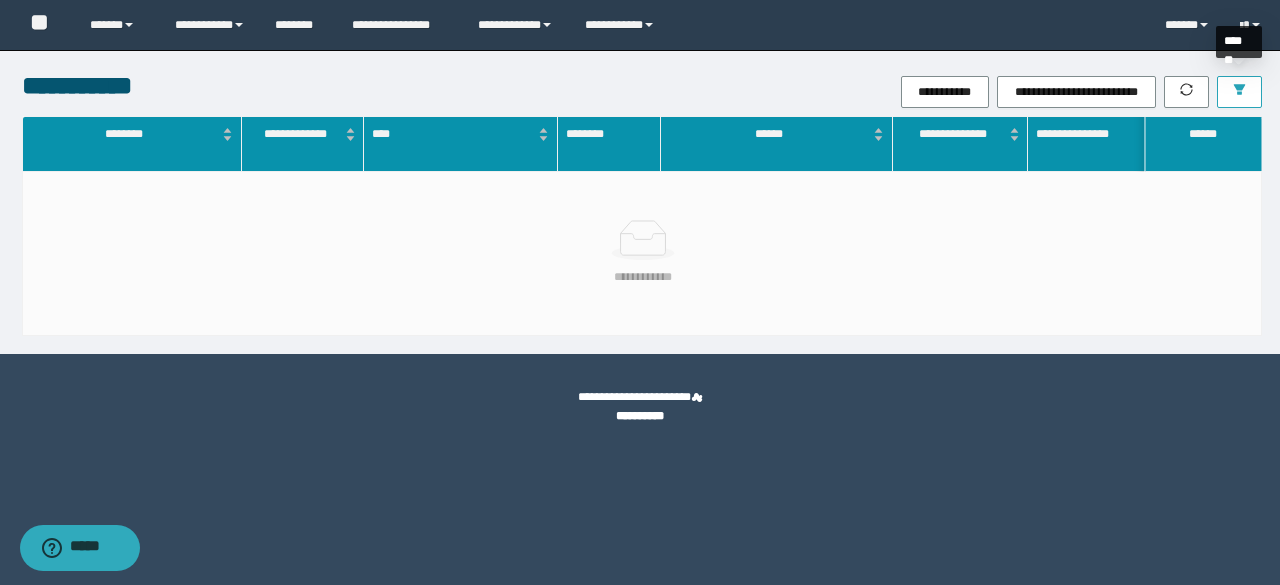 click 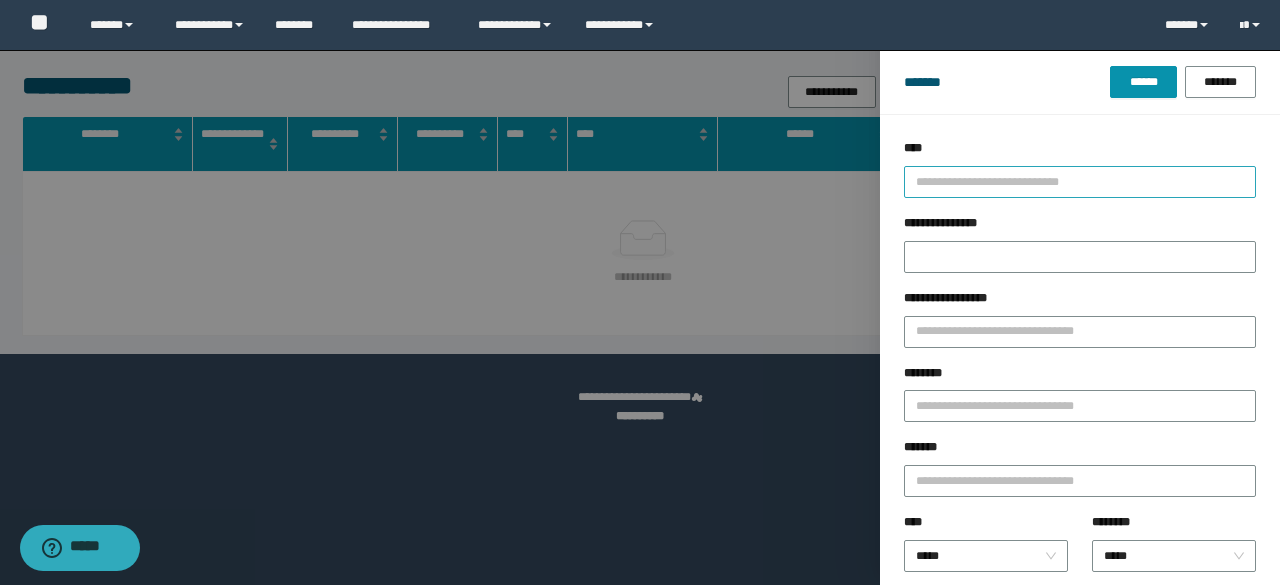 click at bounding box center (1071, 181) 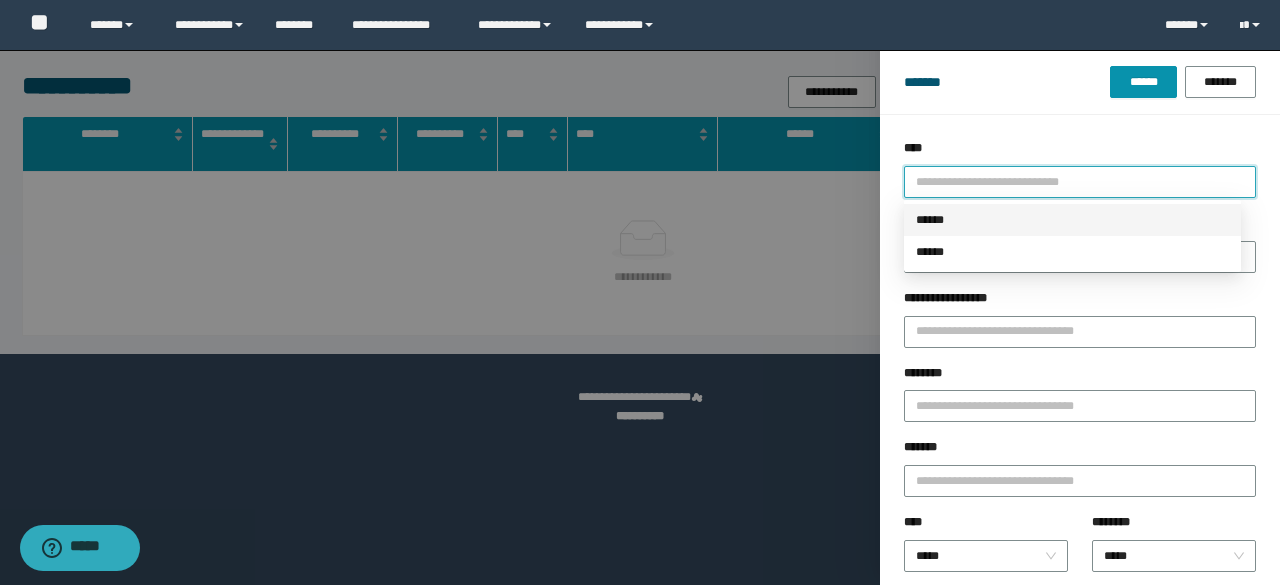 click on "******" at bounding box center [1072, 220] 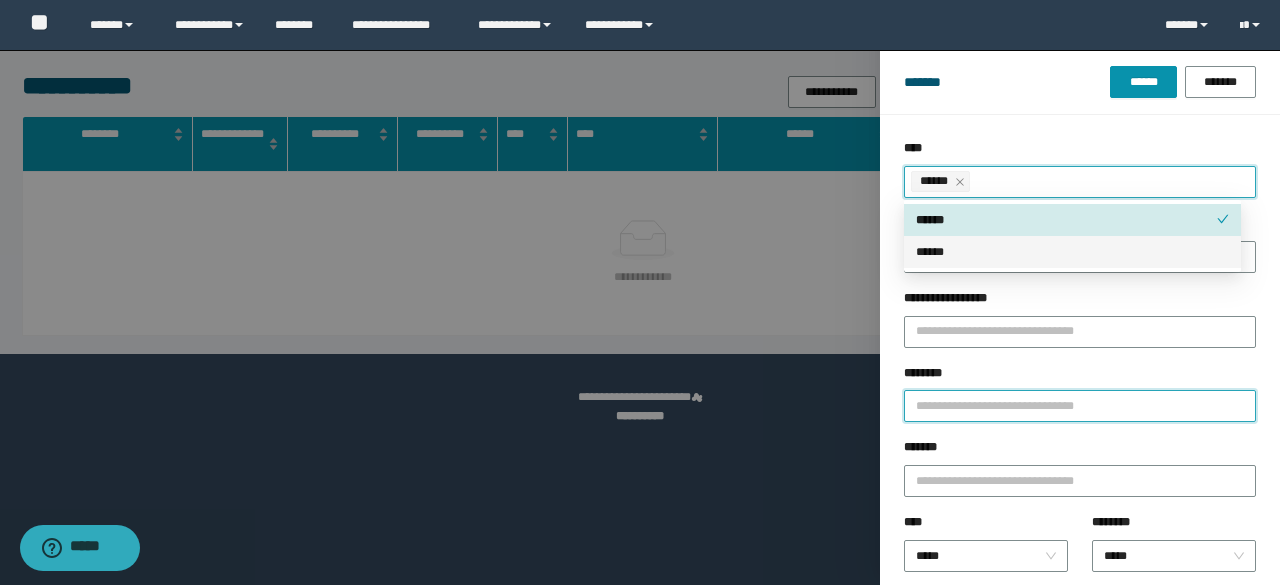 click on "********" at bounding box center (1080, 406) 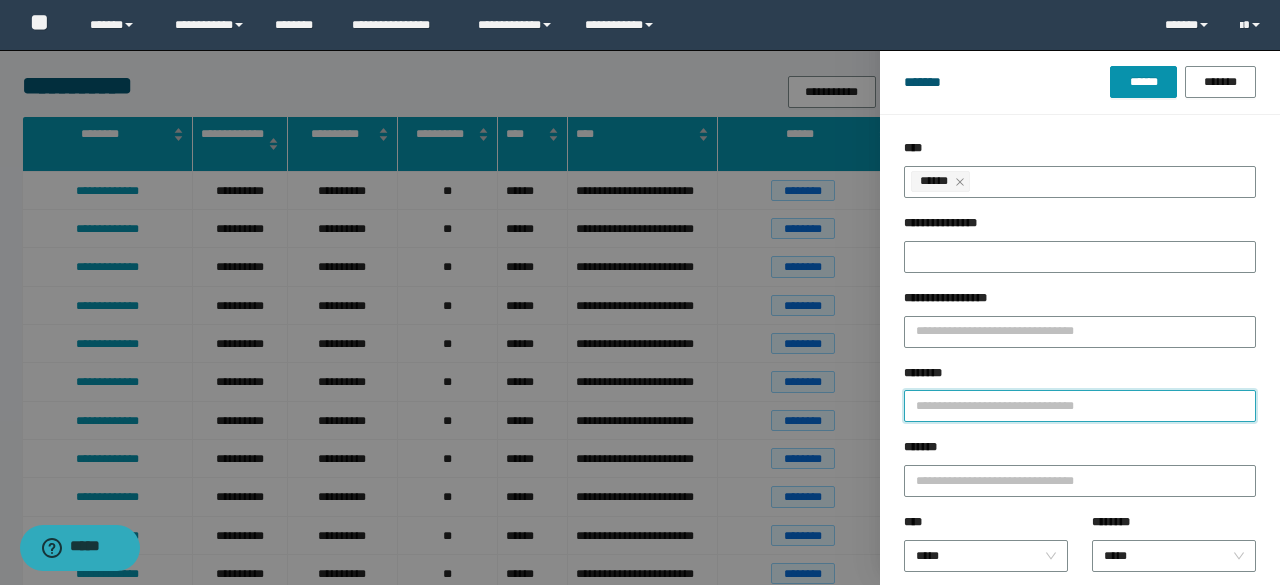 type on "*" 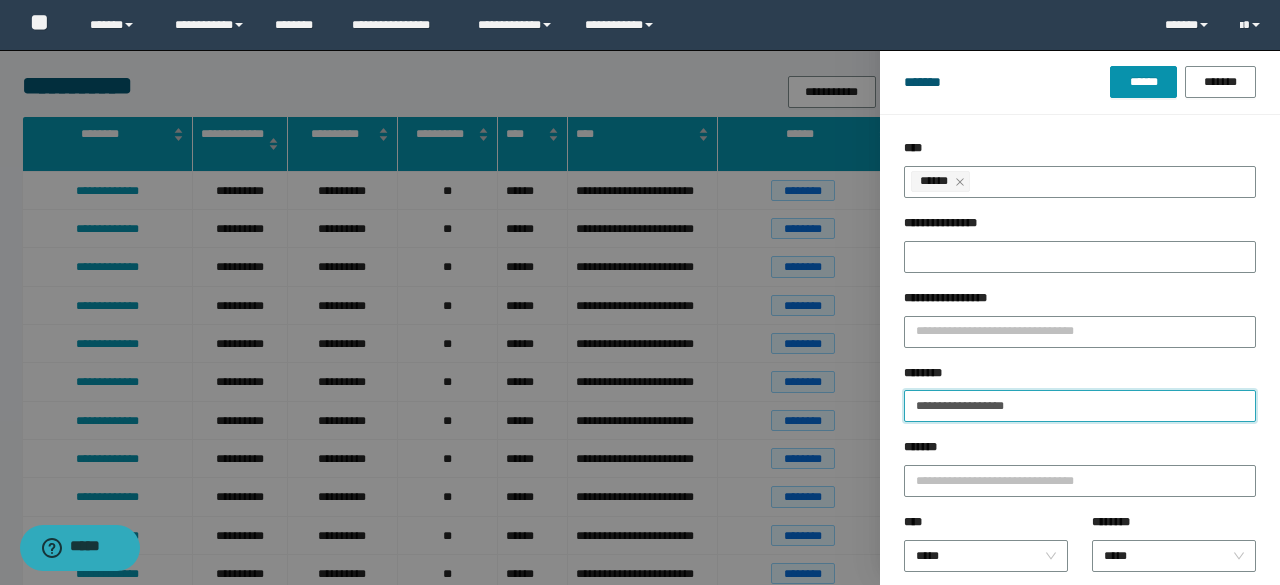 type on "**********" 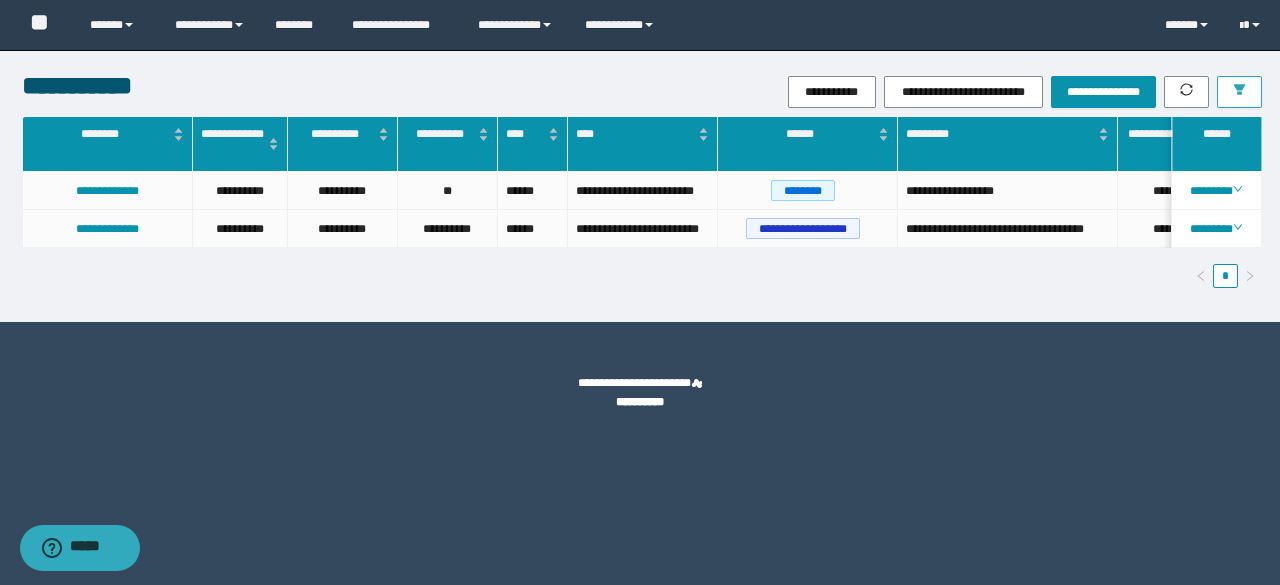 scroll, scrollTop: 0, scrollLeft: 77, axis: horizontal 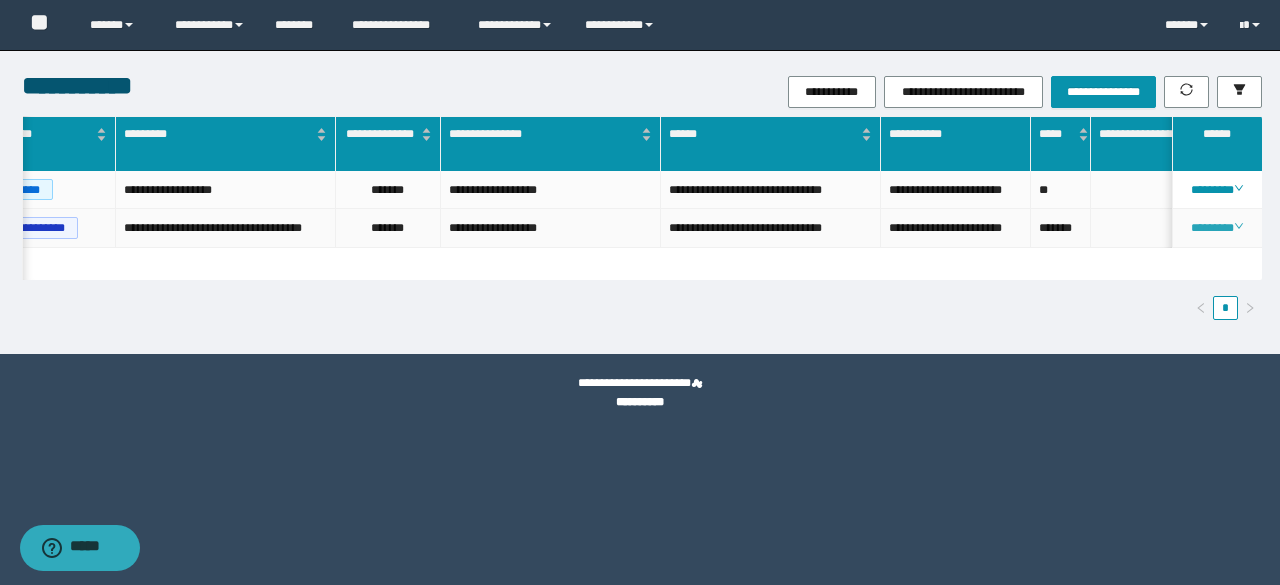 click on "********" at bounding box center [1216, 228] 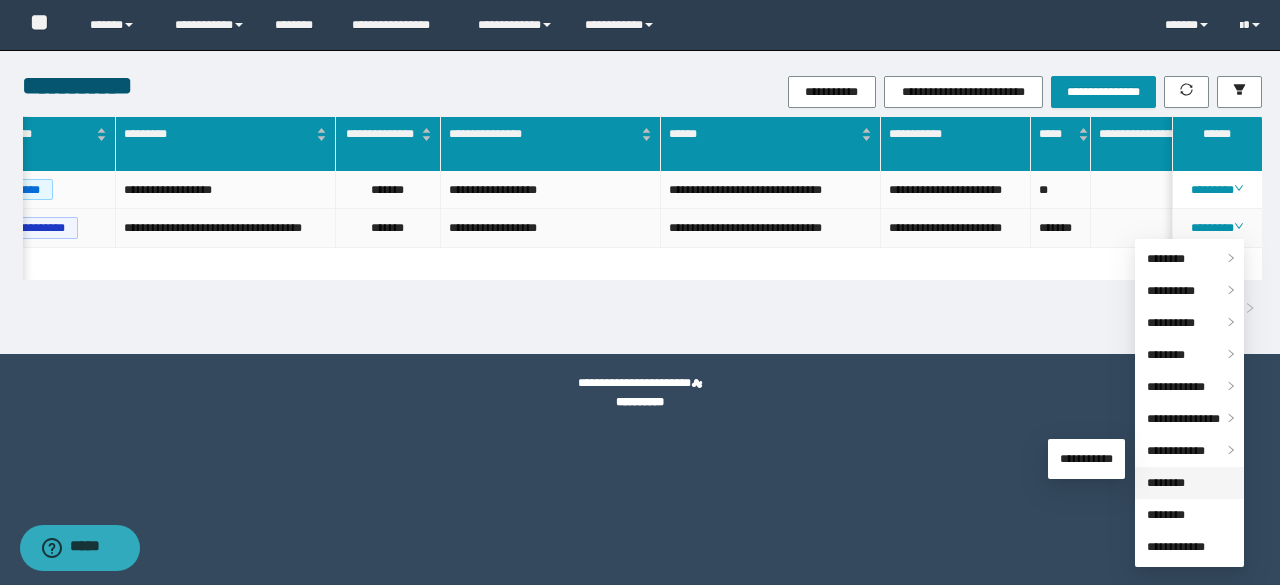click on "********" at bounding box center (1166, 483) 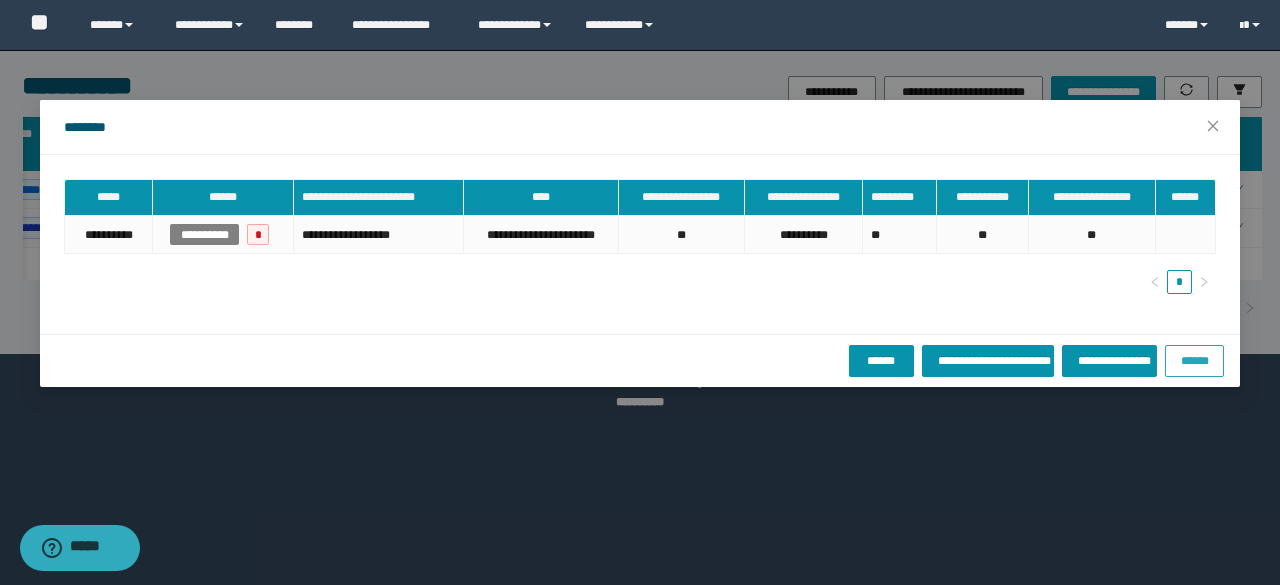 click on "******" at bounding box center [1194, 360] 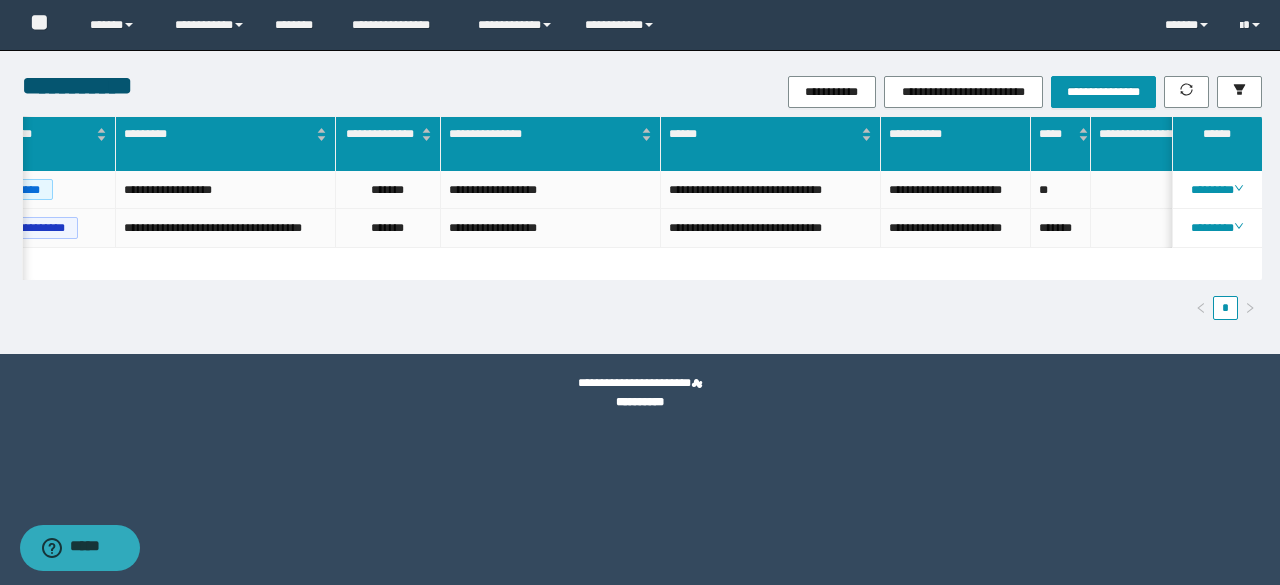 scroll, scrollTop: 0, scrollLeft: 212, axis: horizontal 